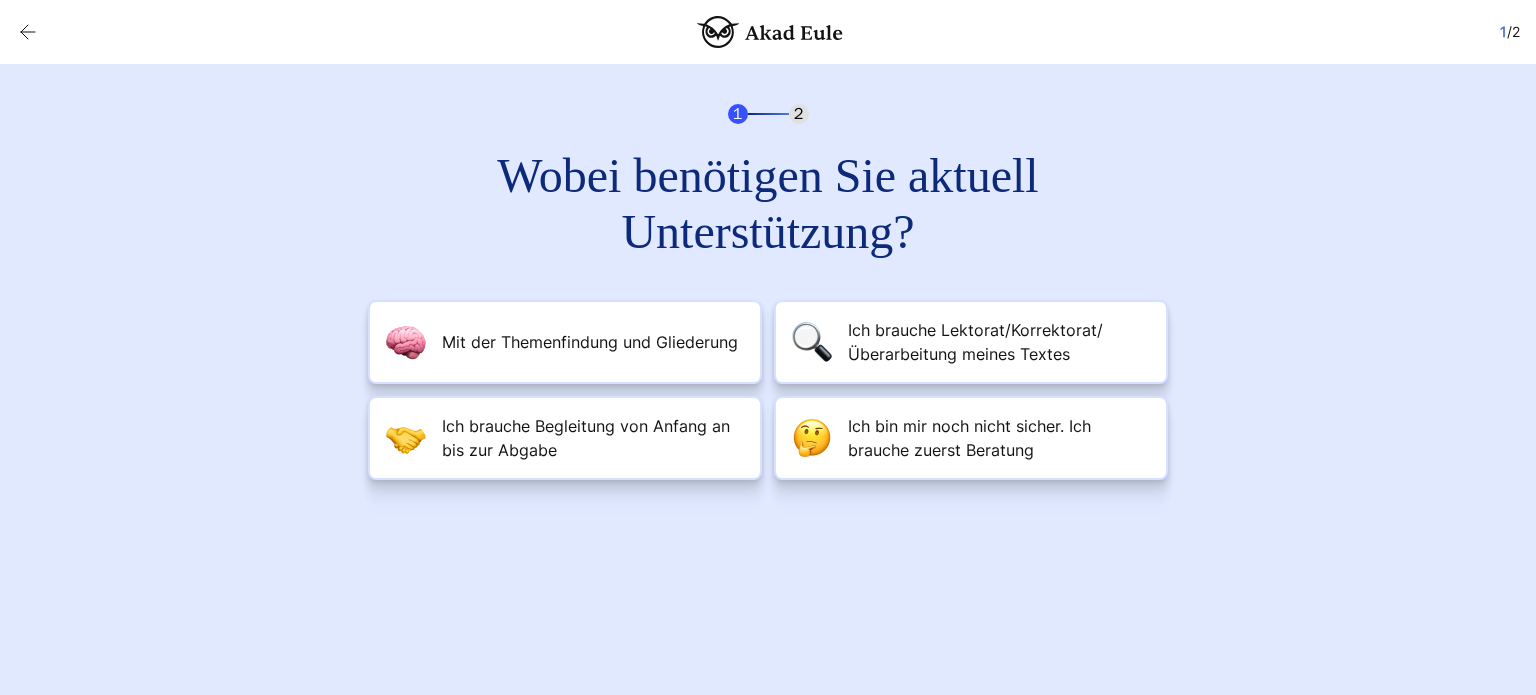 scroll, scrollTop: 0, scrollLeft: 0, axis: both 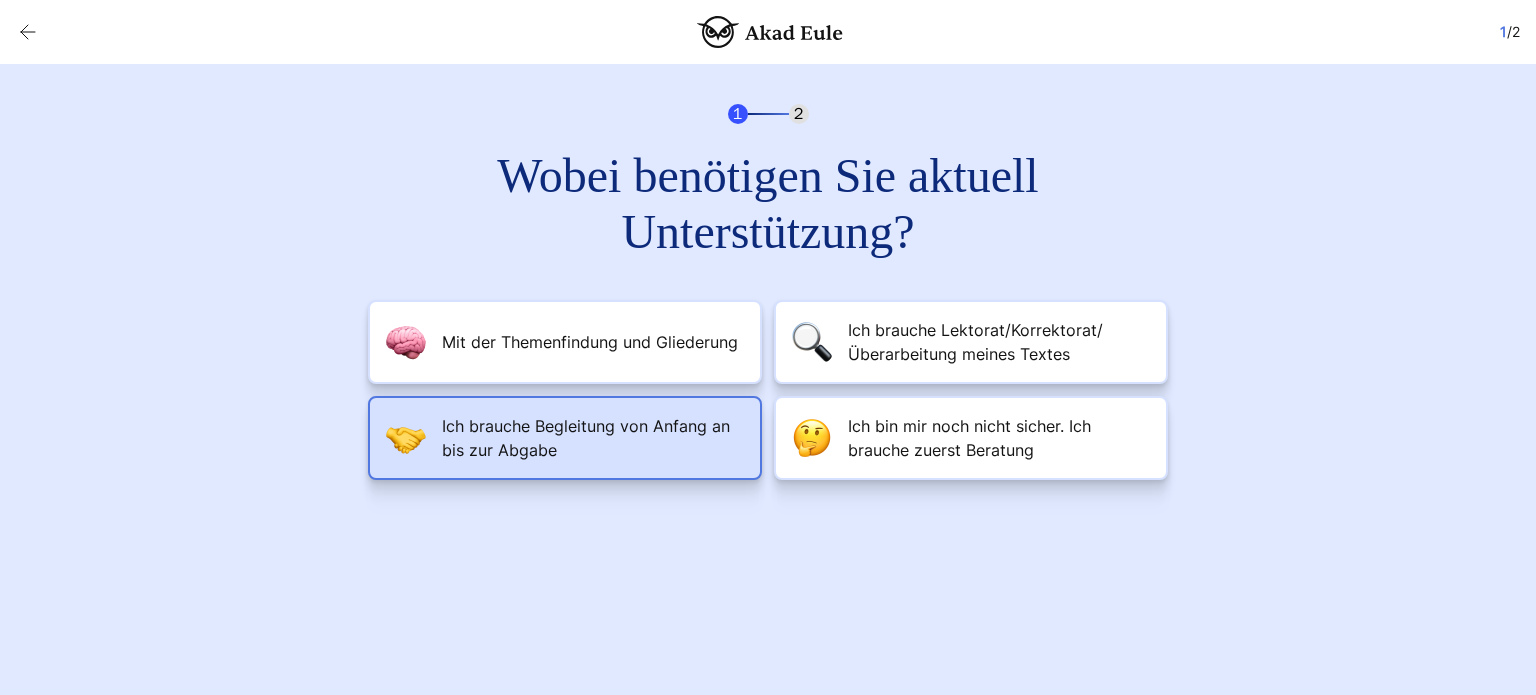 click on "Ich brauche Begleitung von Anfang an bis zur Abgabe" at bounding box center [590, 342] 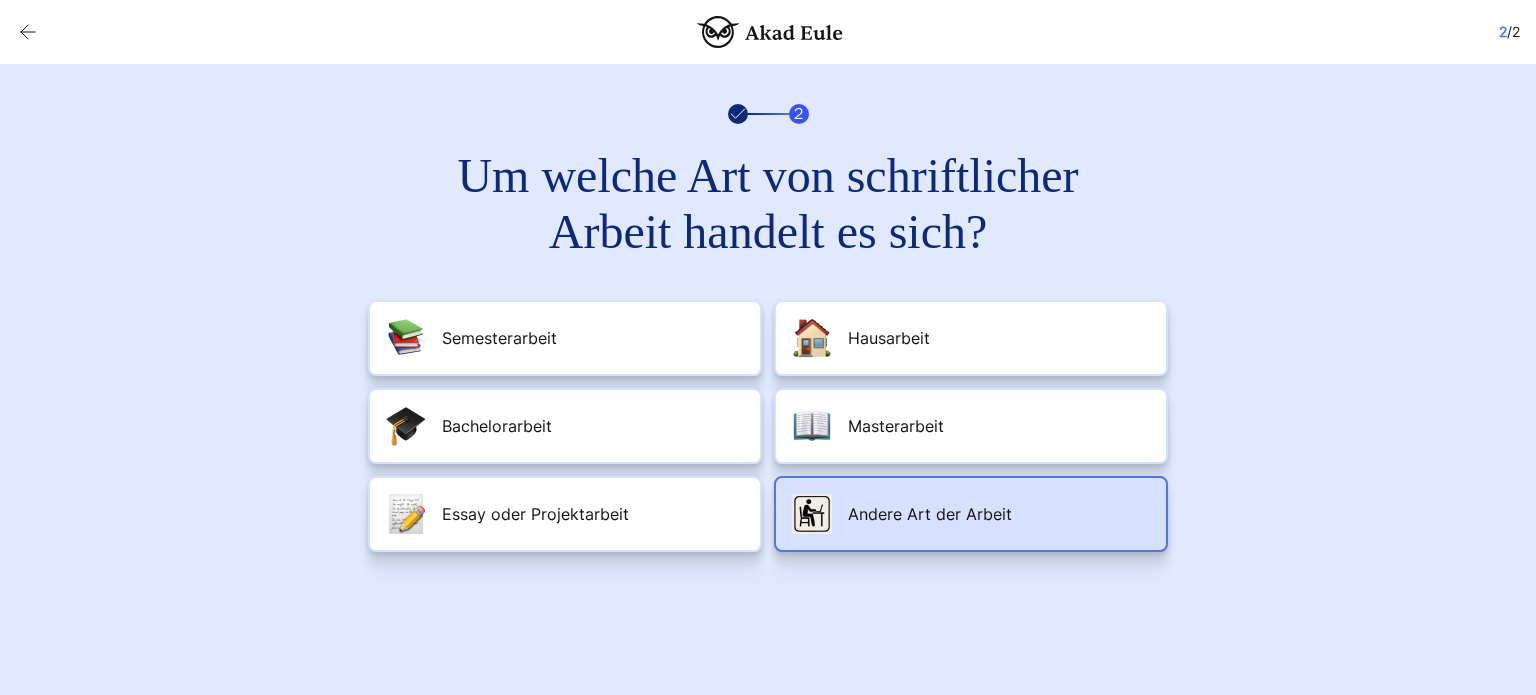 click on "Andere Art der Arbeit" at bounding box center [499, 338] 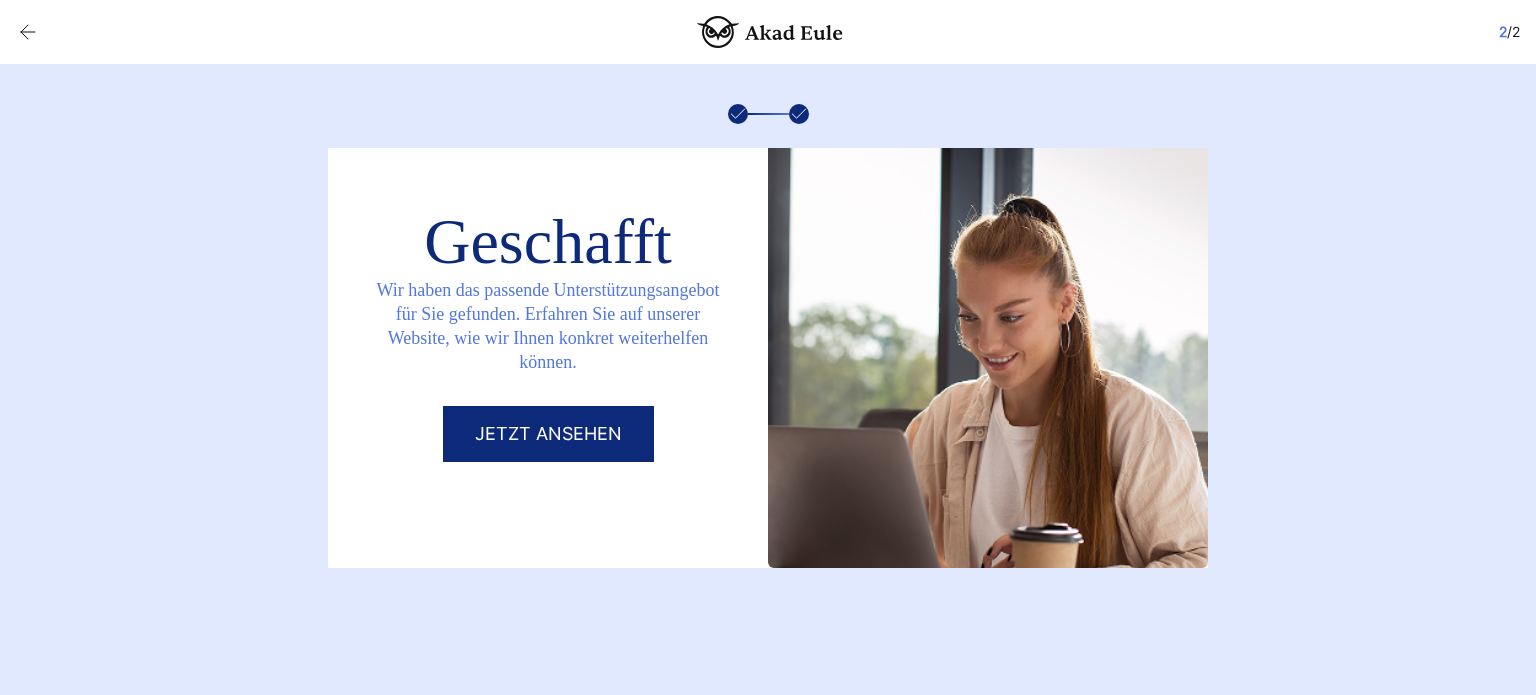 click on "Jetzt ansehen" at bounding box center (548, 434) 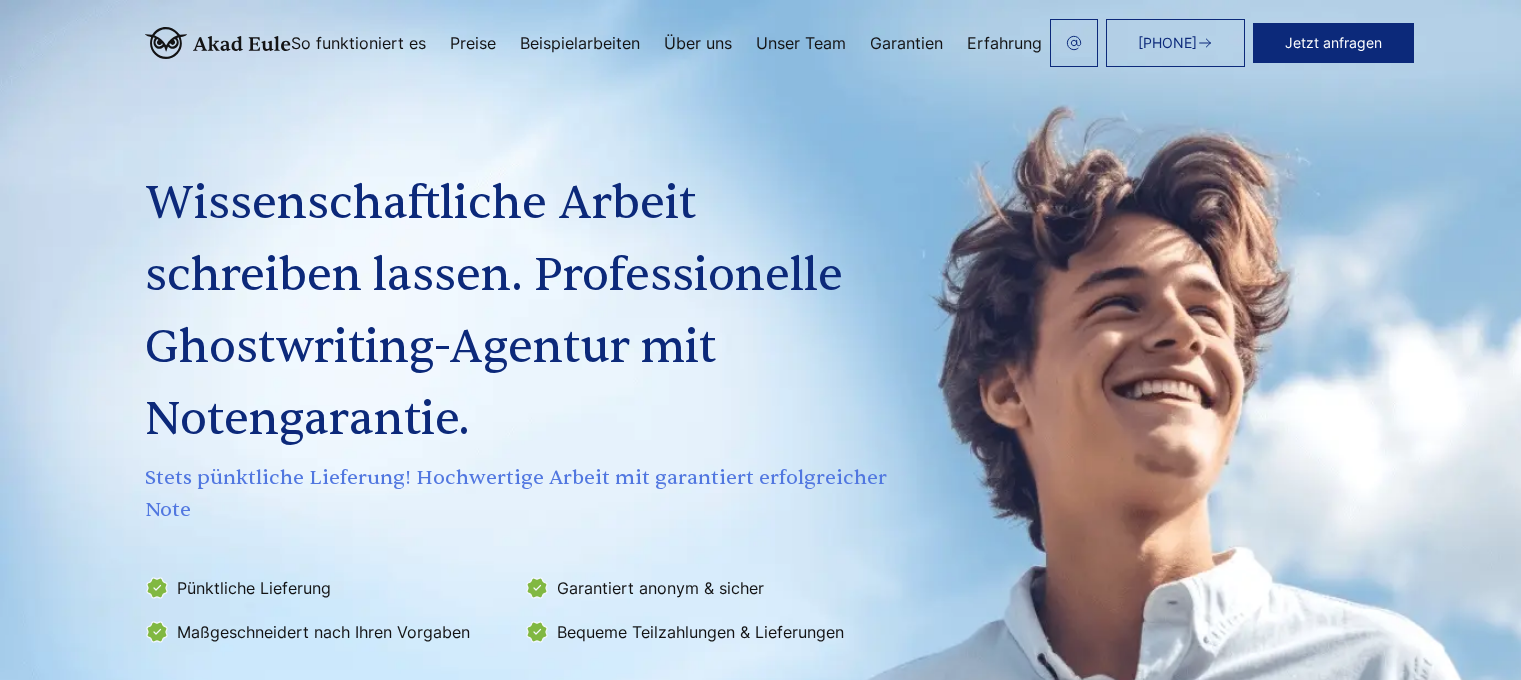 scroll, scrollTop: 0, scrollLeft: 0, axis: both 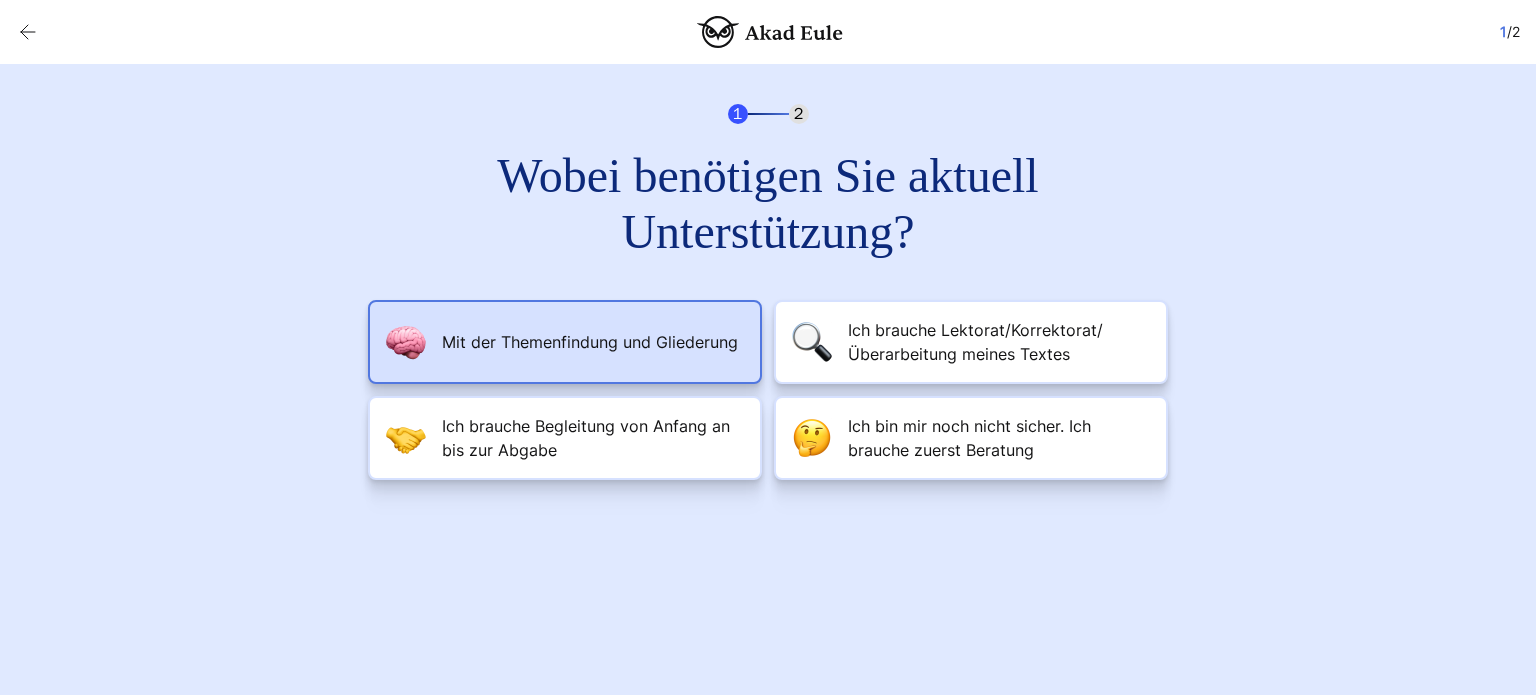 click on "Mit der Themenfindung und Gliederung" at bounding box center [565, 342] 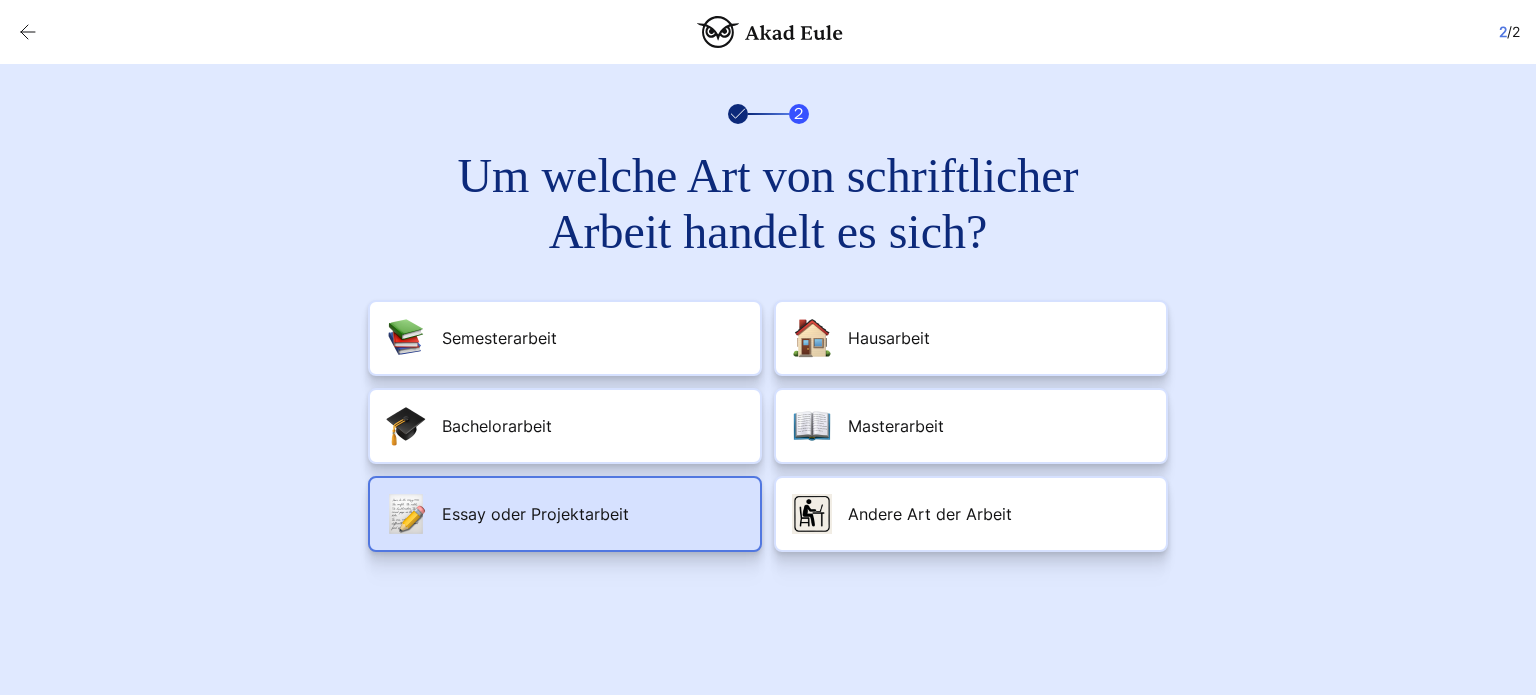 click on "Essay oder Projektarbeit" at bounding box center (499, 338) 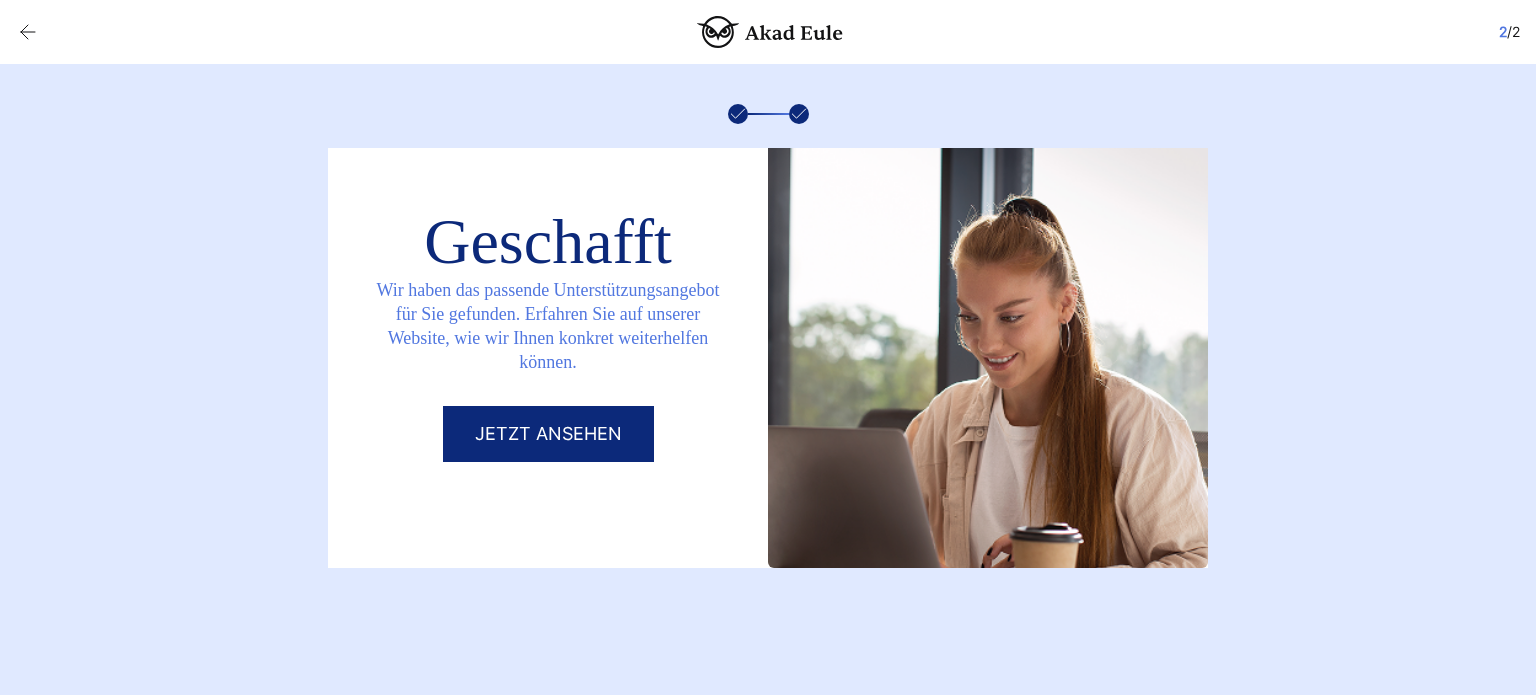 click on "Jetzt ansehen" at bounding box center (548, 434) 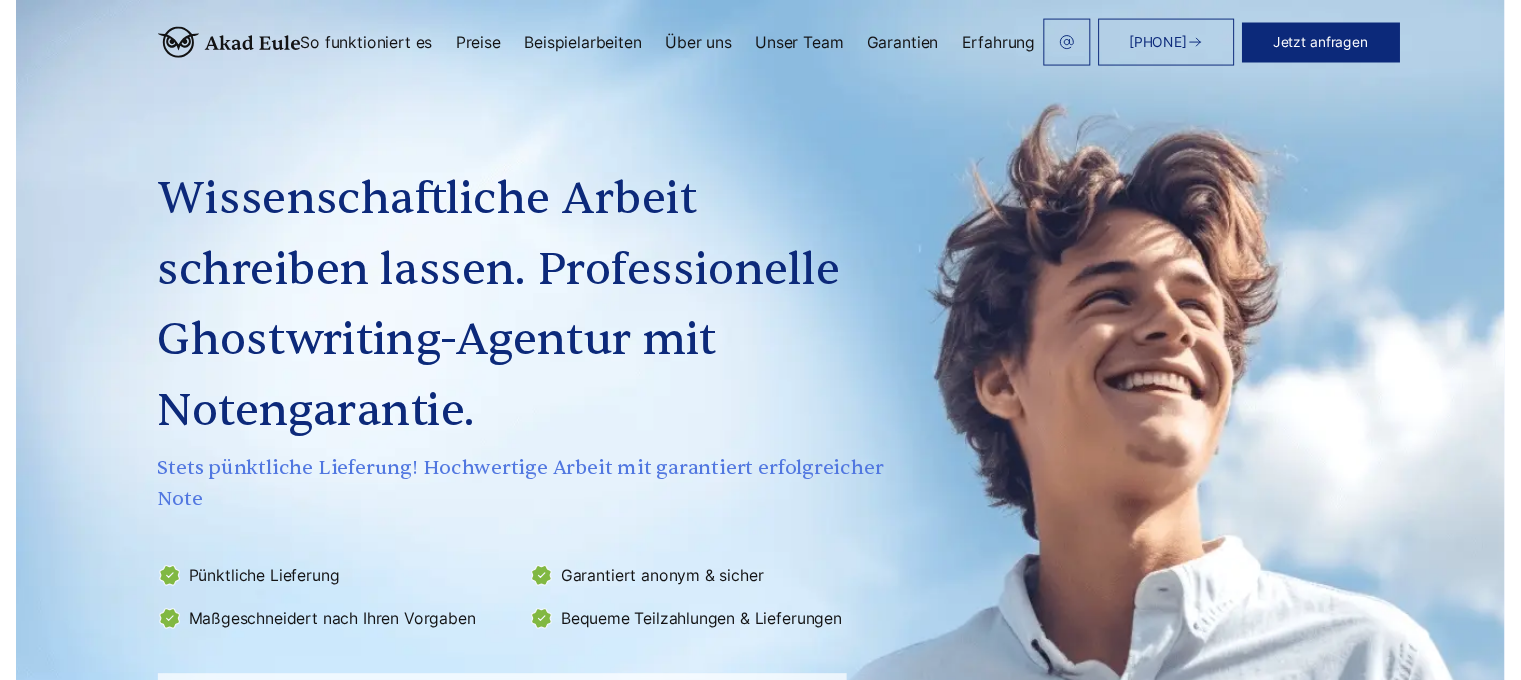 scroll, scrollTop: 0, scrollLeft: 0, axis: both 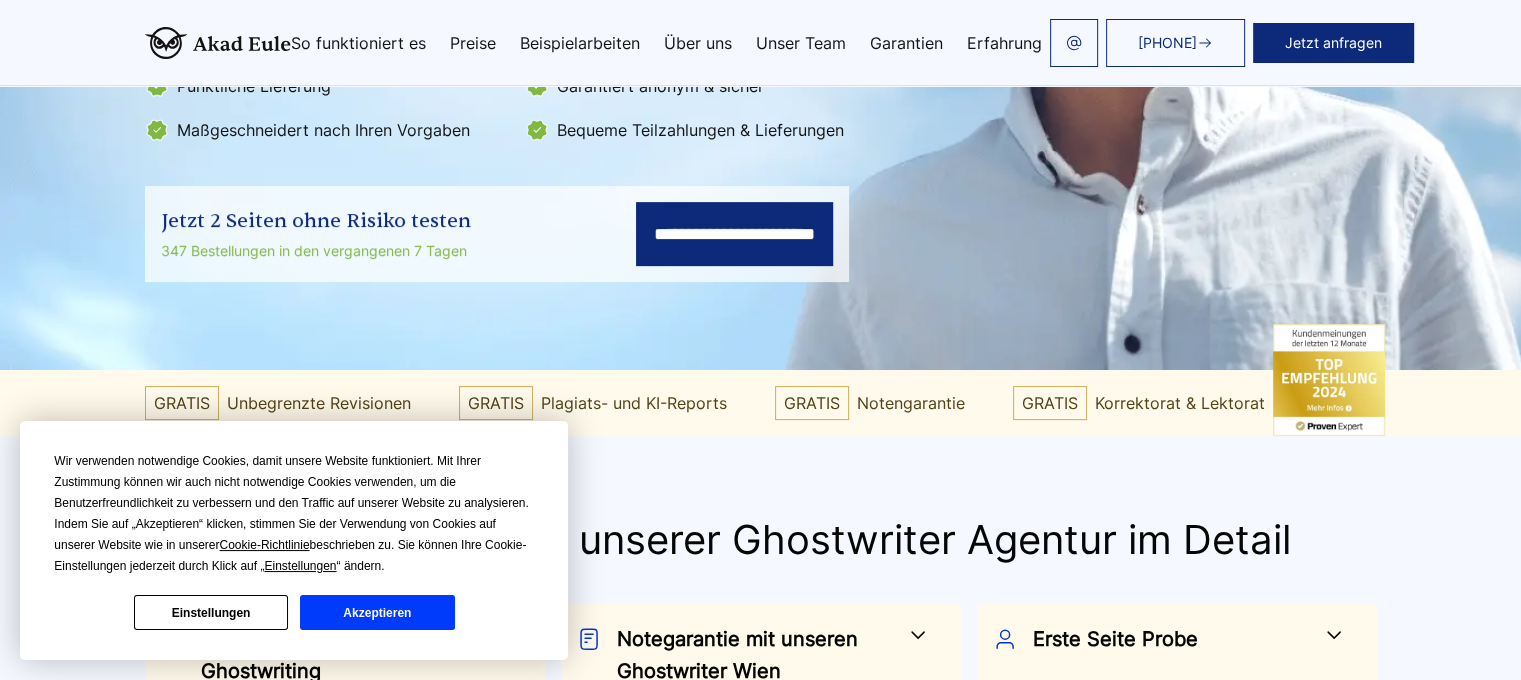 click on "Akzeptieren" at bounding box center [377, 612] 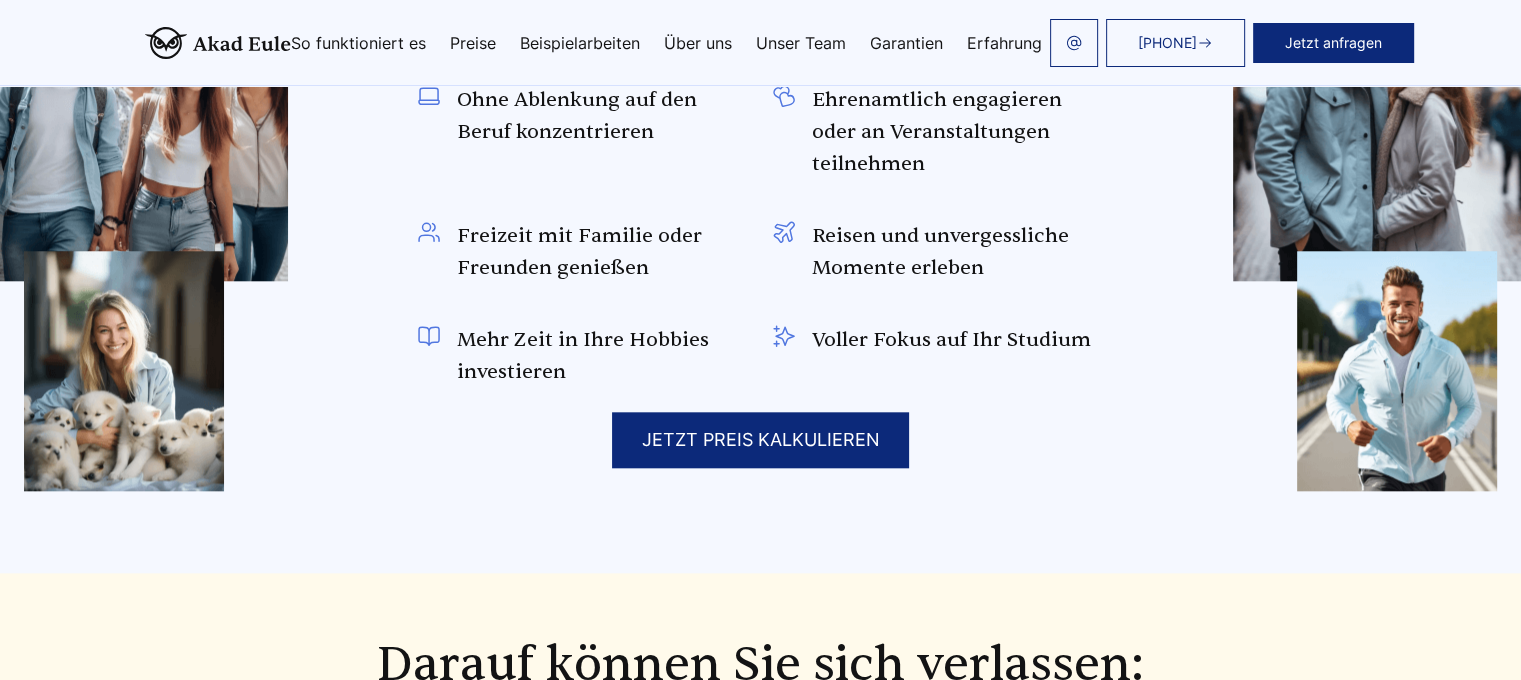 scroll, scrollTop: 2075, scrollLeft: 0, axis: vertical 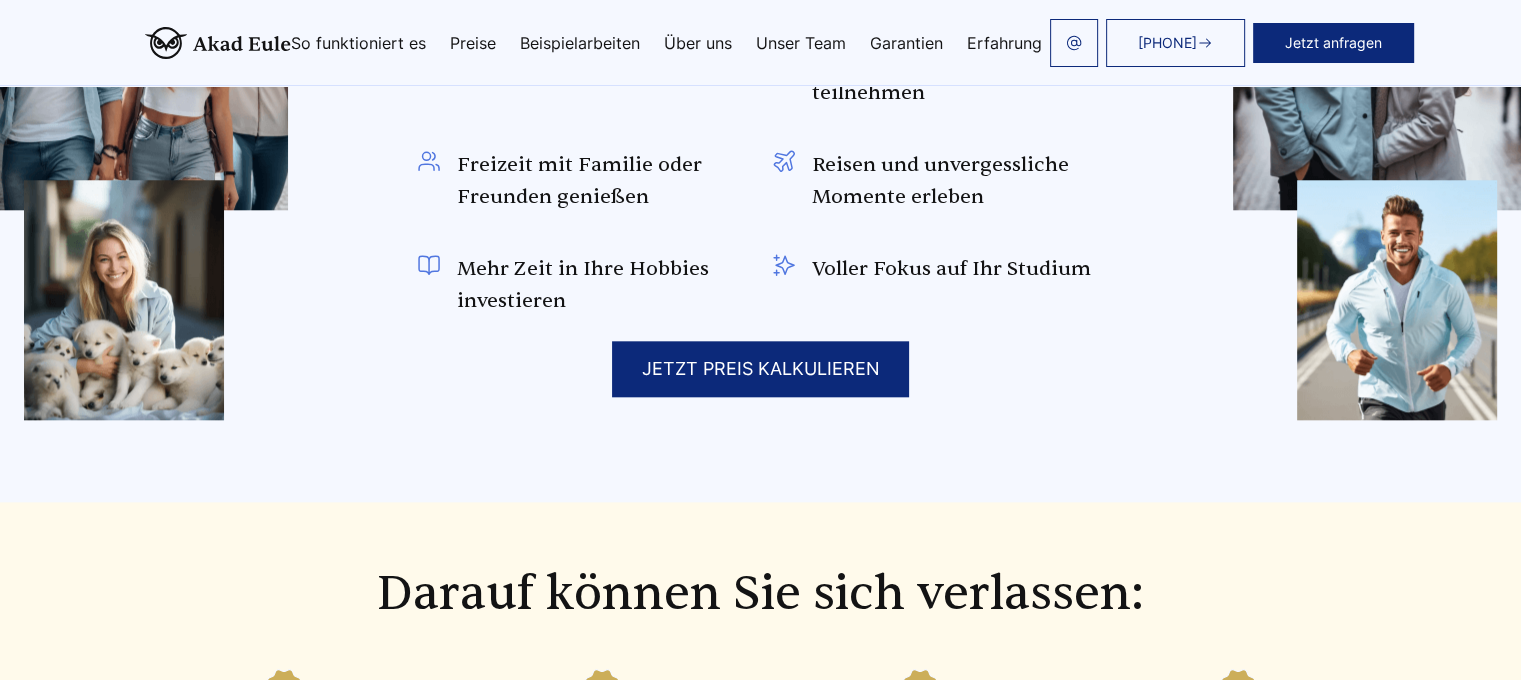 click on "+498000010431
Jetzt anfragen
So funktioniert es
Preise
Beispielarbeiten" at bounding box center (844, 43) 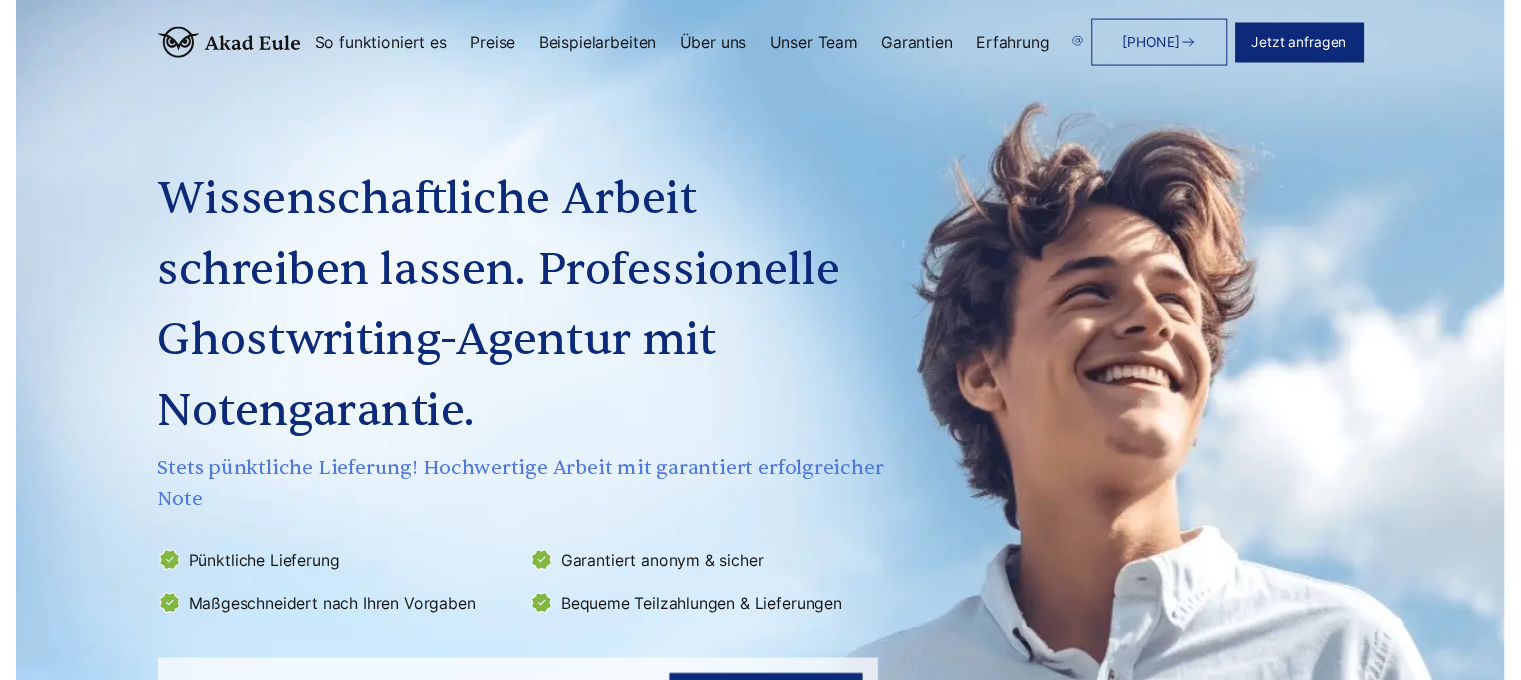 scroll, scrollTop: 0, scrollLeft: 0, axis: both 